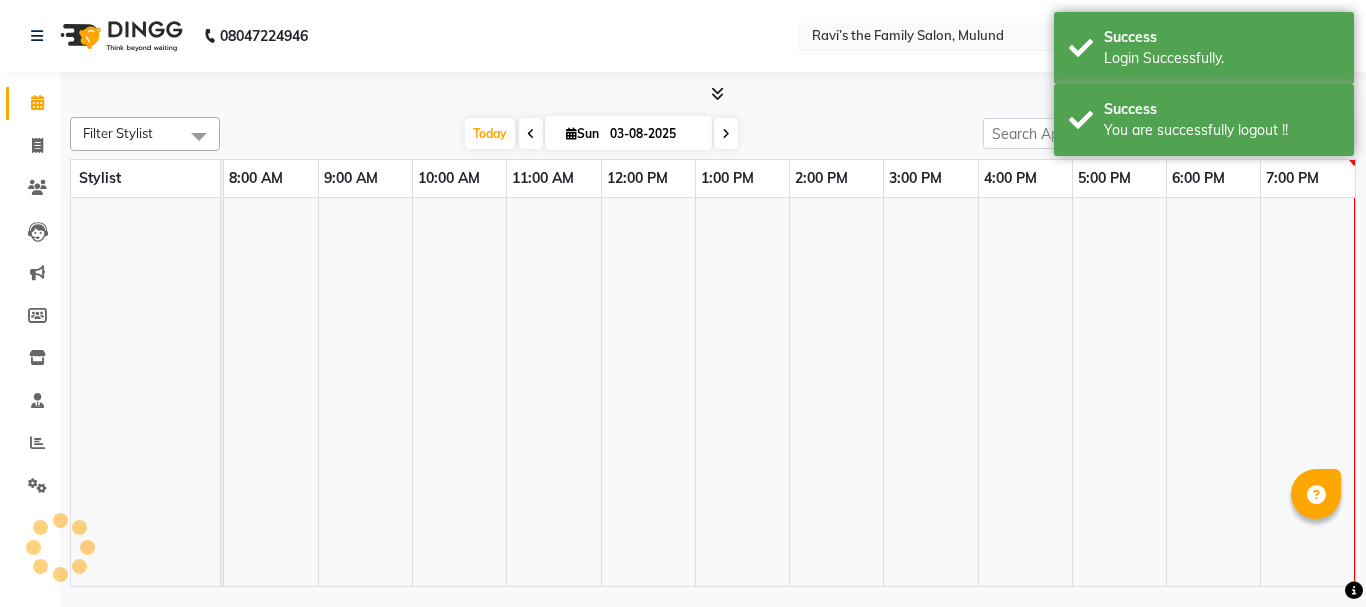select on "en" 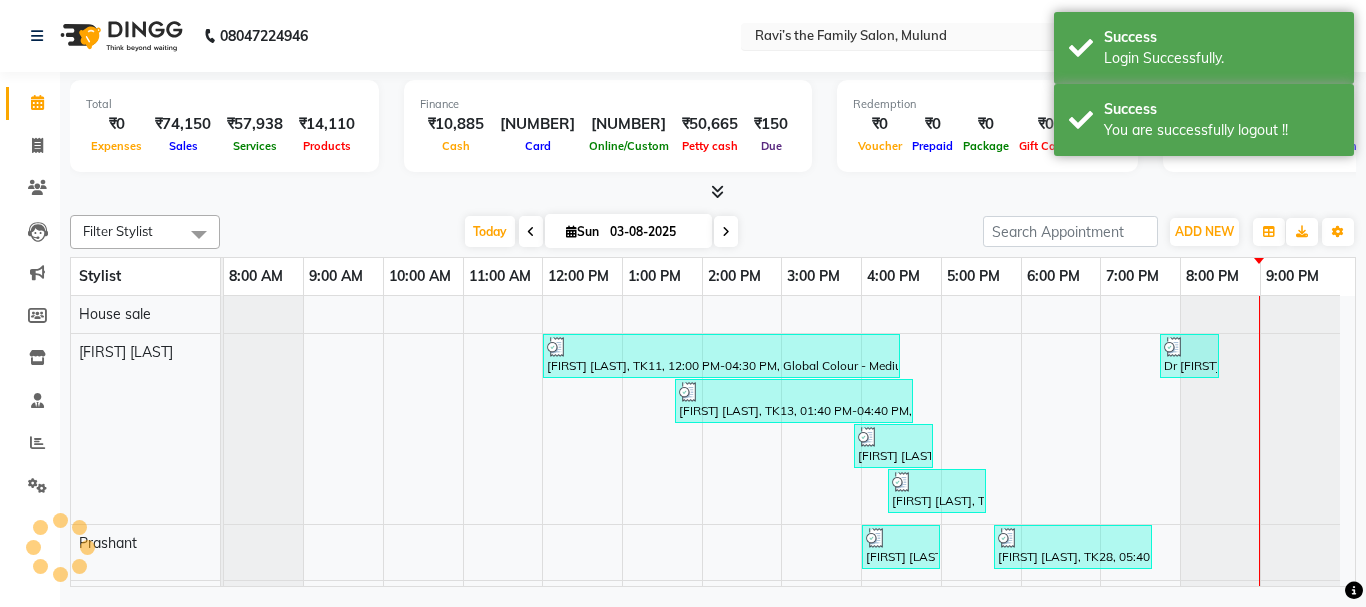 scroll, scrollTop: 0, scrollLeft: 0, axis: both 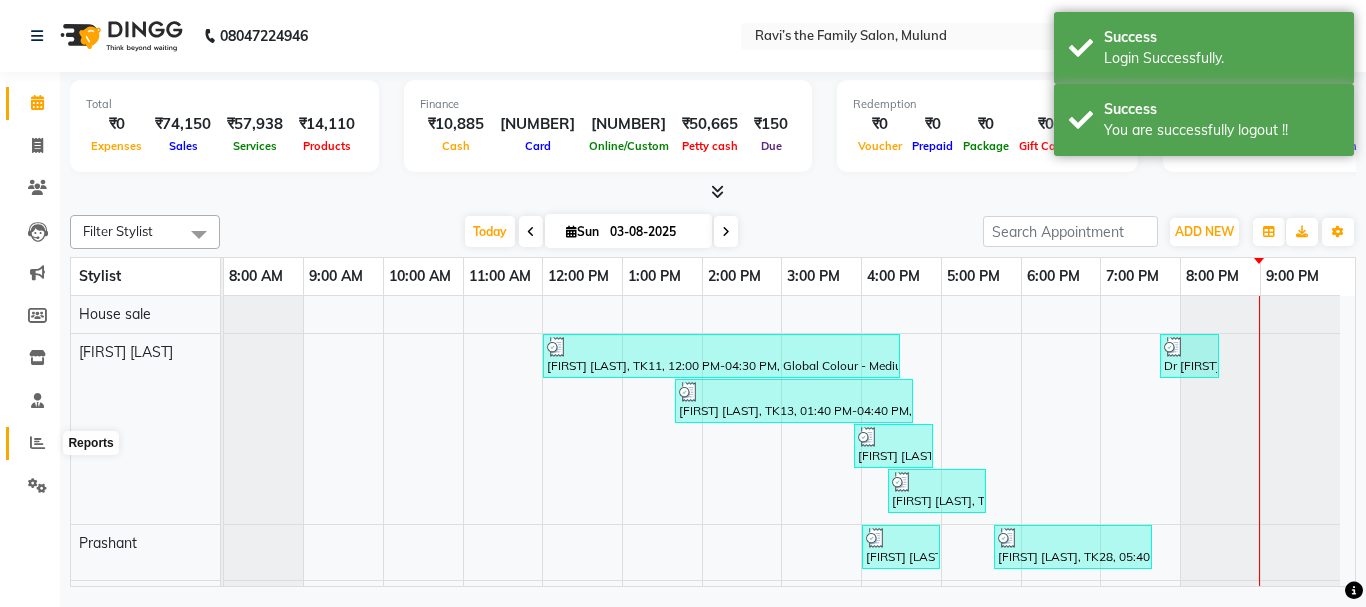 click 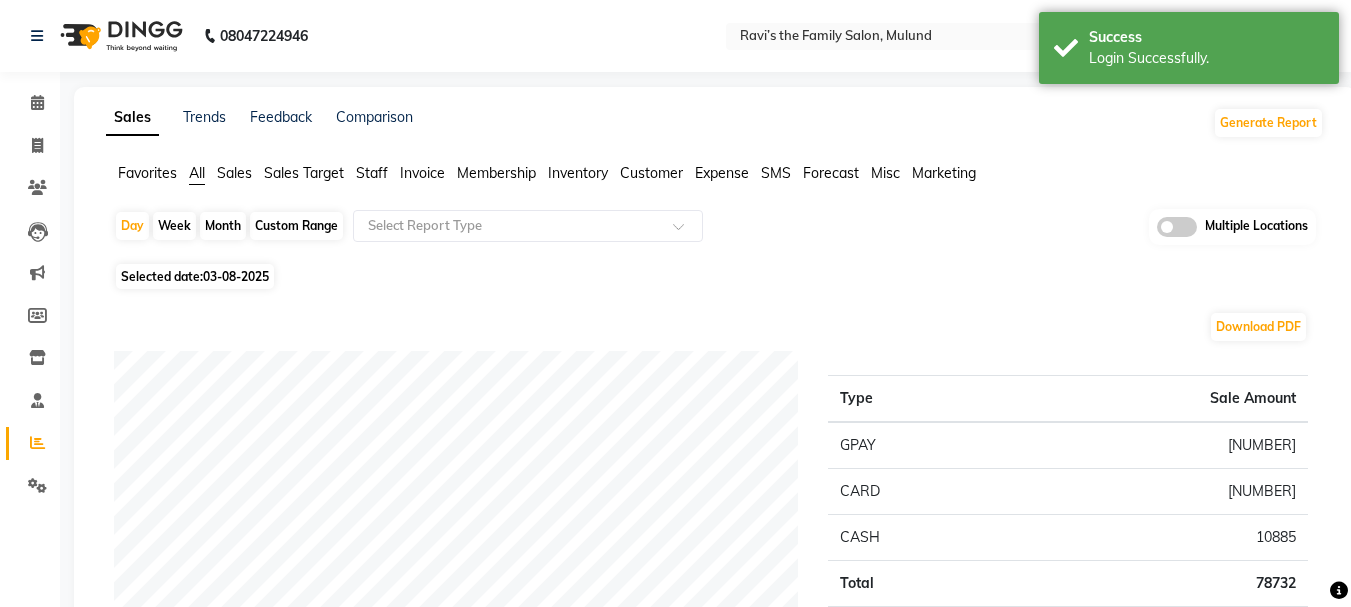click on "Custom Range" 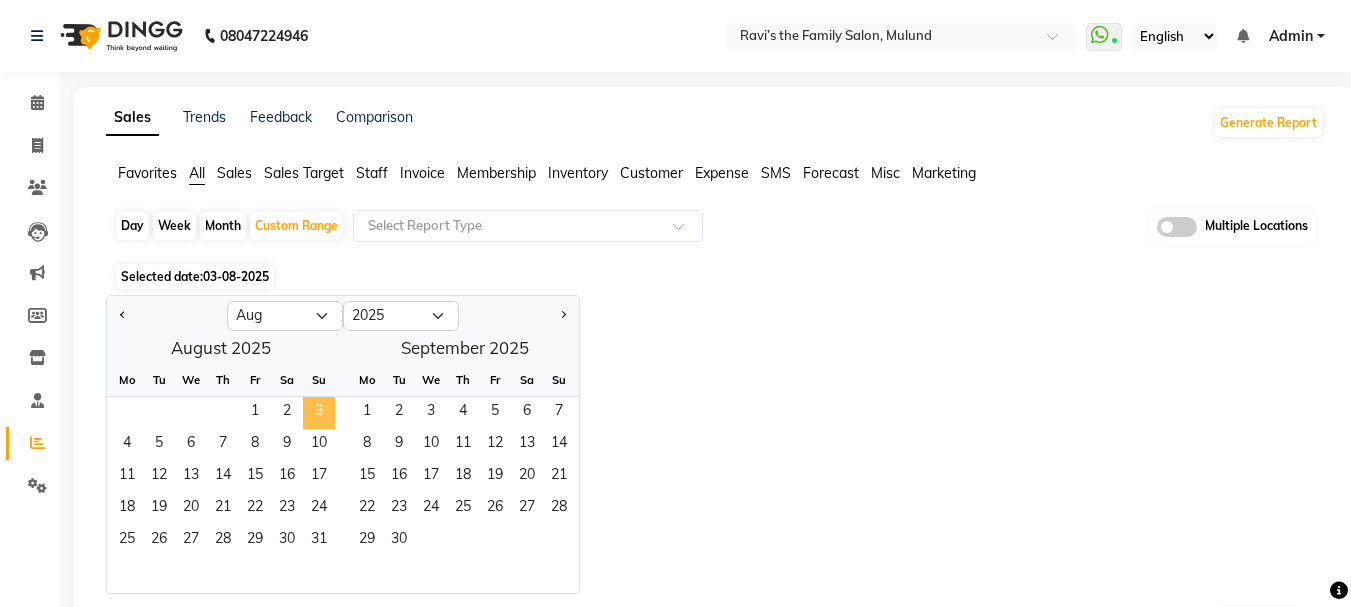 drag, startPoint x: 257, startPoint y: 403, endPoint x: 312, endPoint y: 403, distance: 55 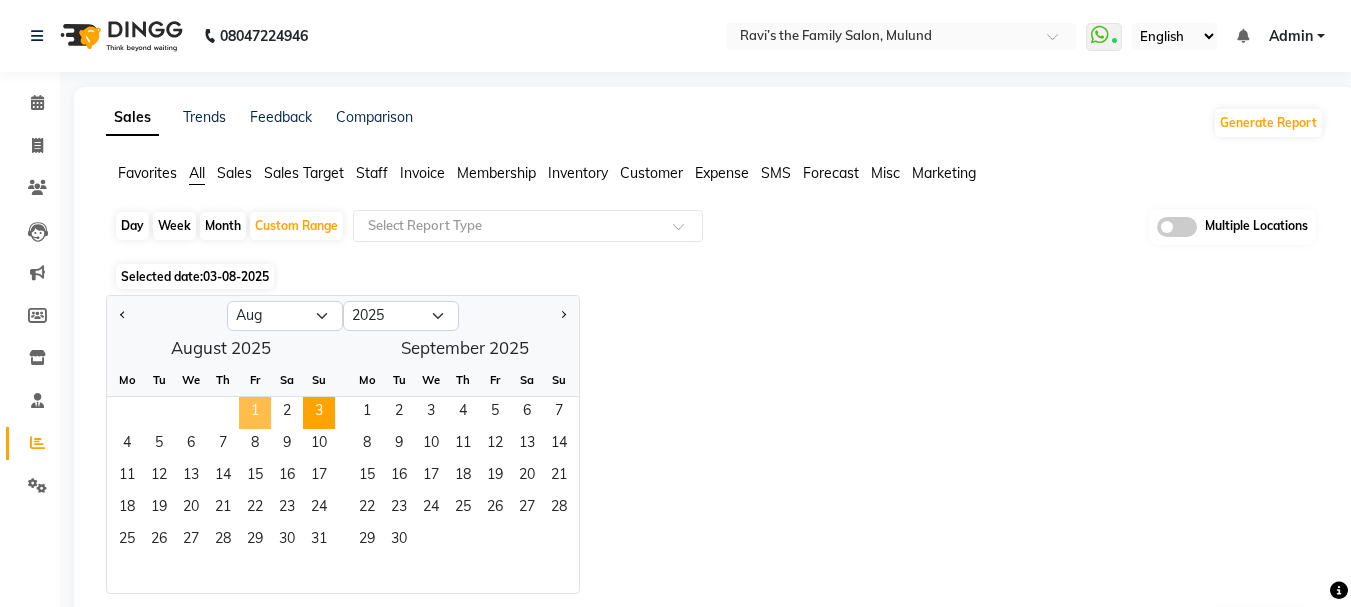 click on "1" 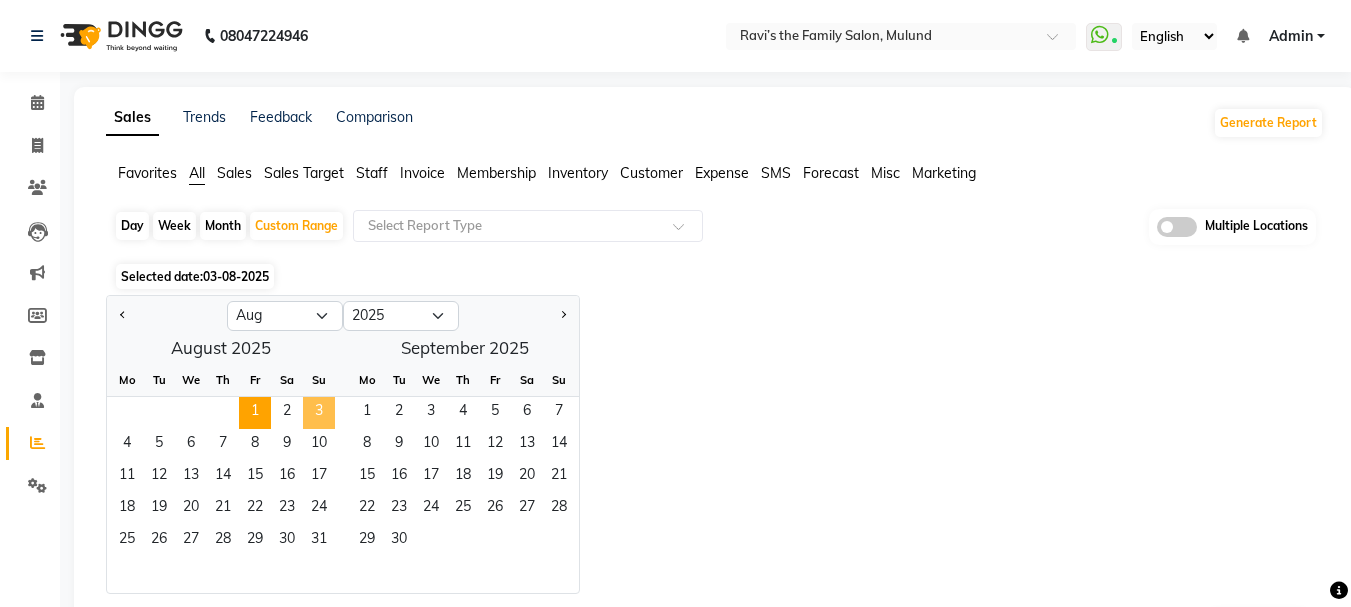 click on "3" 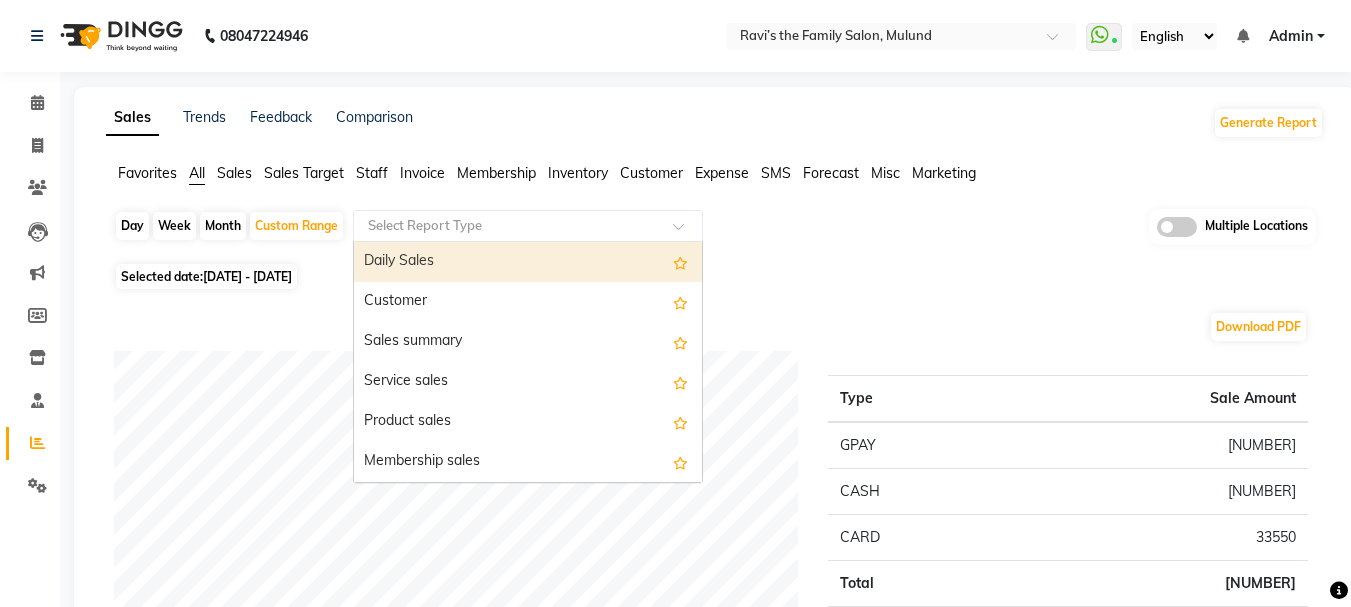 click 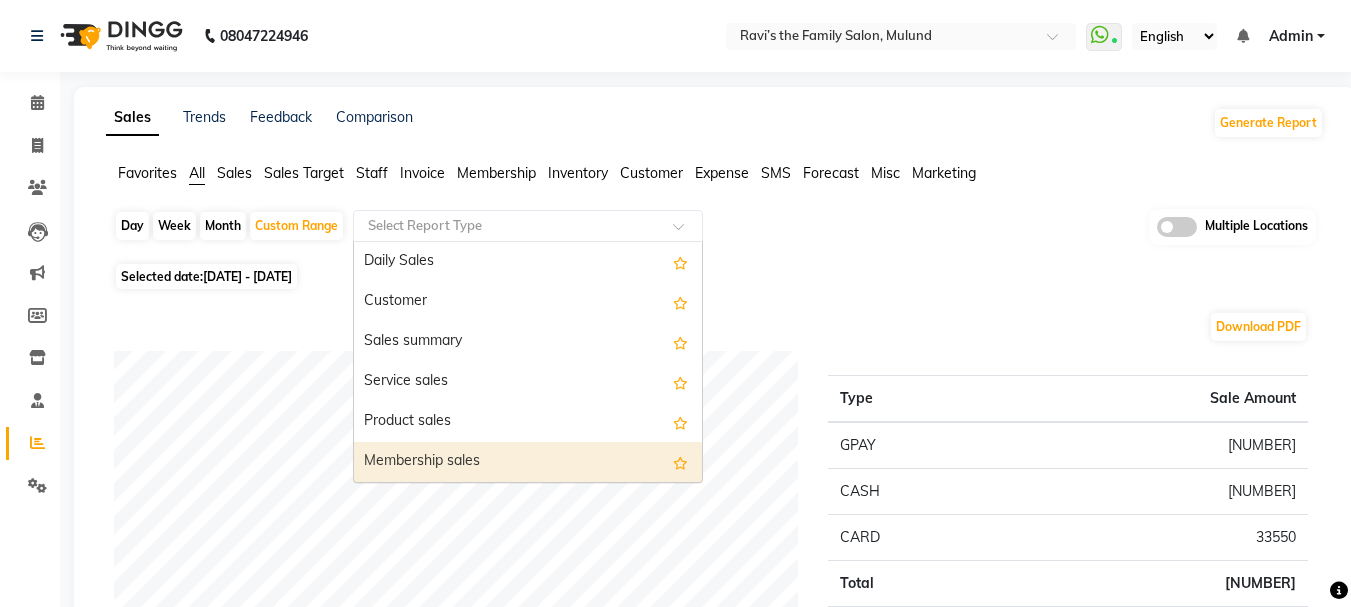 click on "Membership sales" at bounding box center (528, 462) 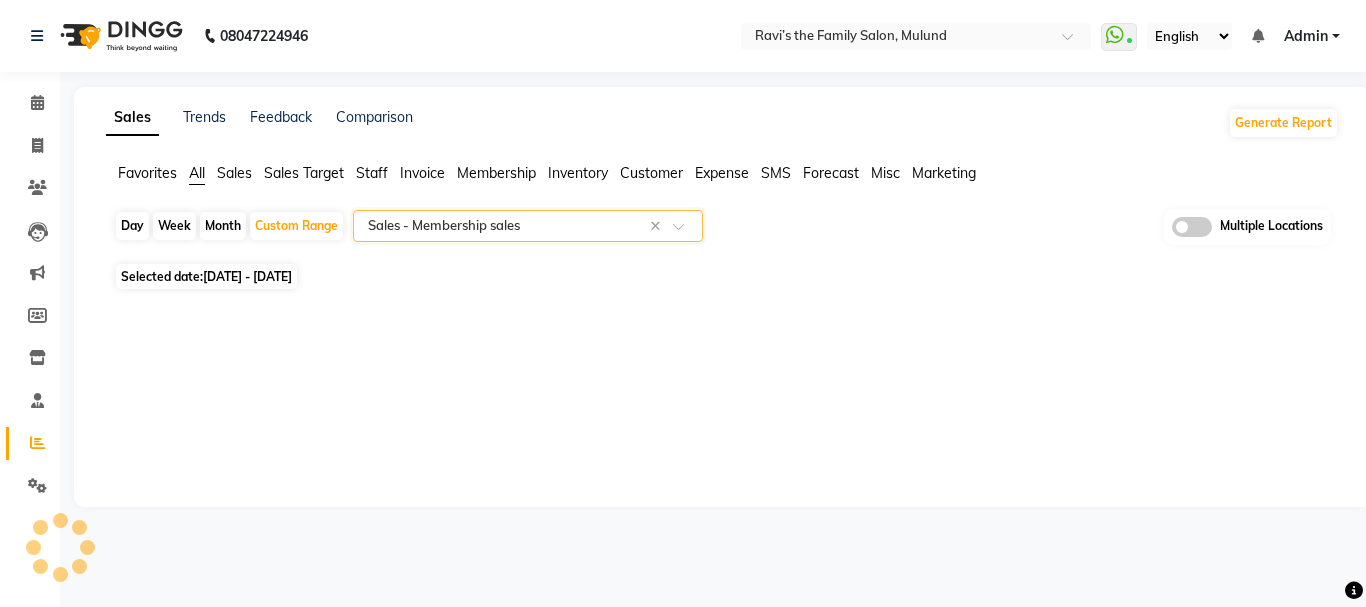 select on "full_report" 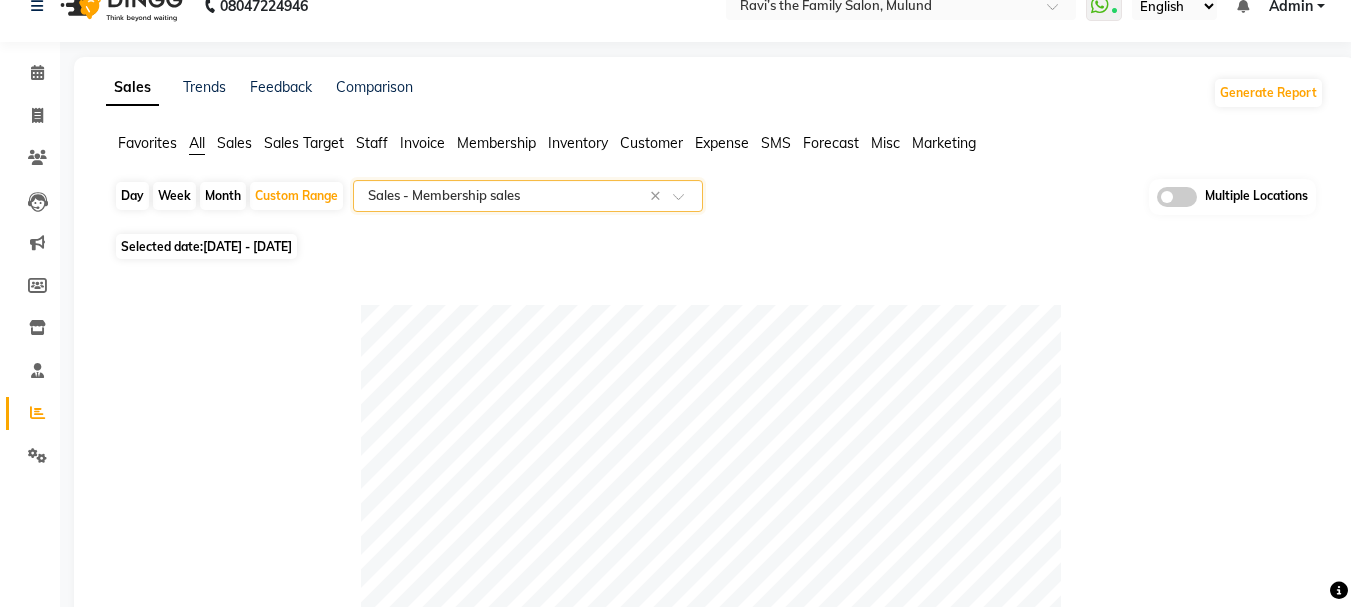 scroll, scrollTop: 0, scrollLeft: 0, axis: both 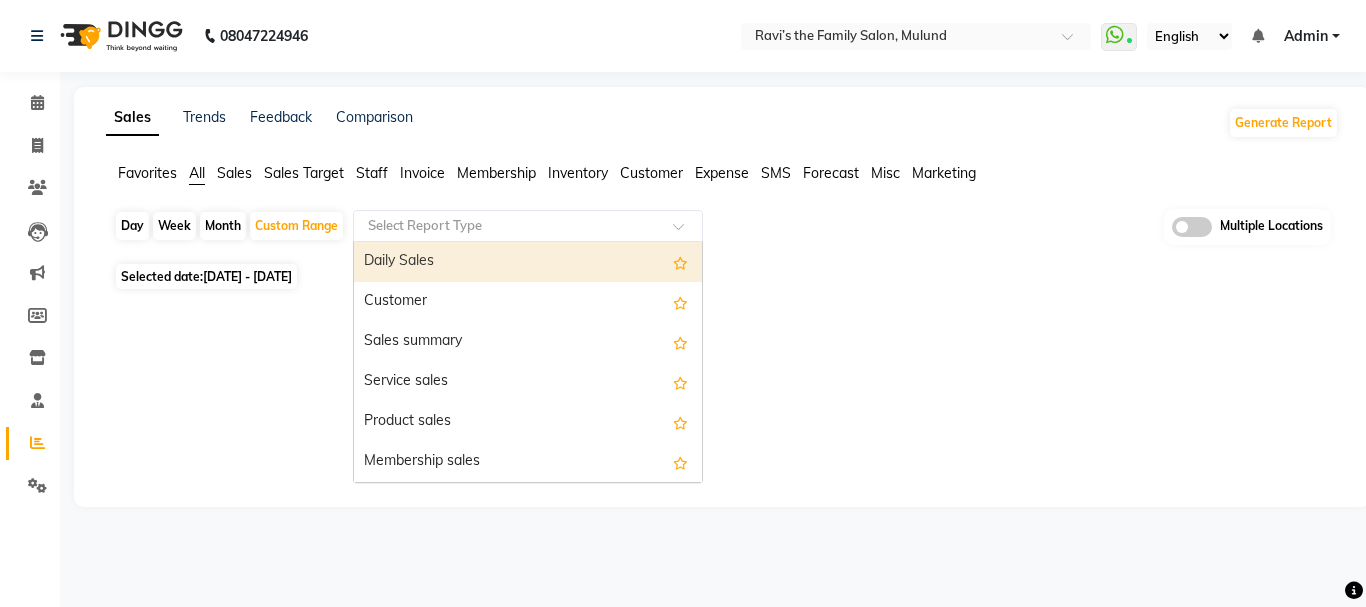 click 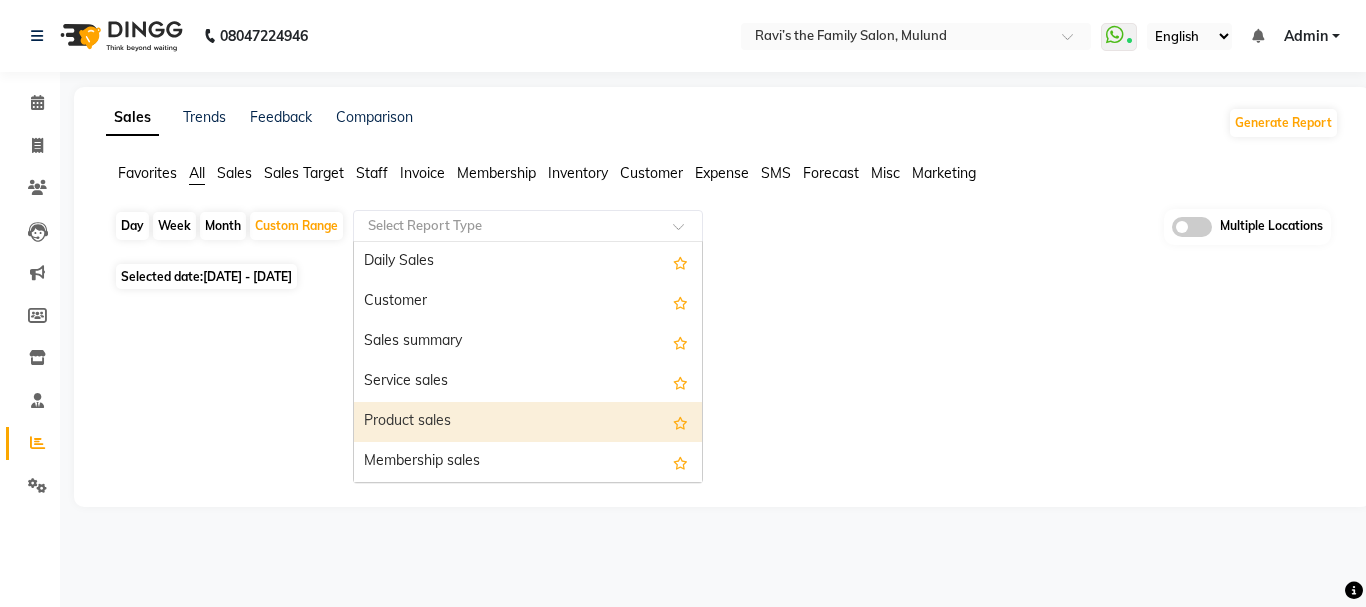 click on "Product sales" at bounding box center [528, 422] 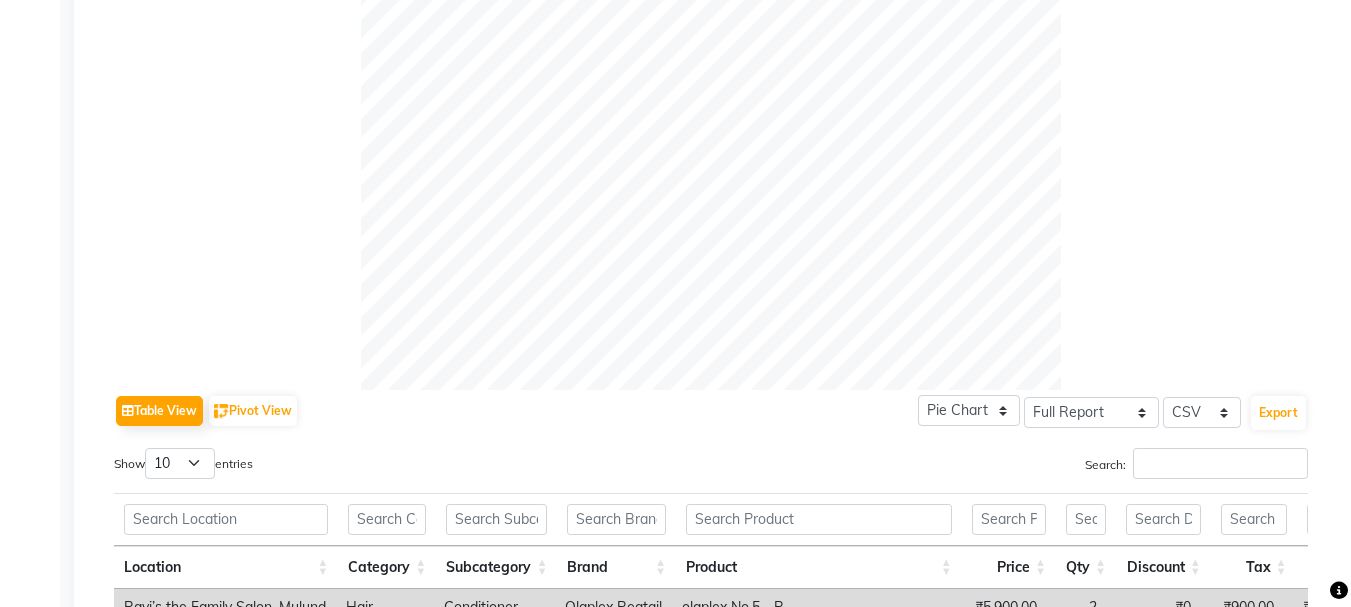 scroll, scrollTop: 0, scrollLeft: 0, axis: both 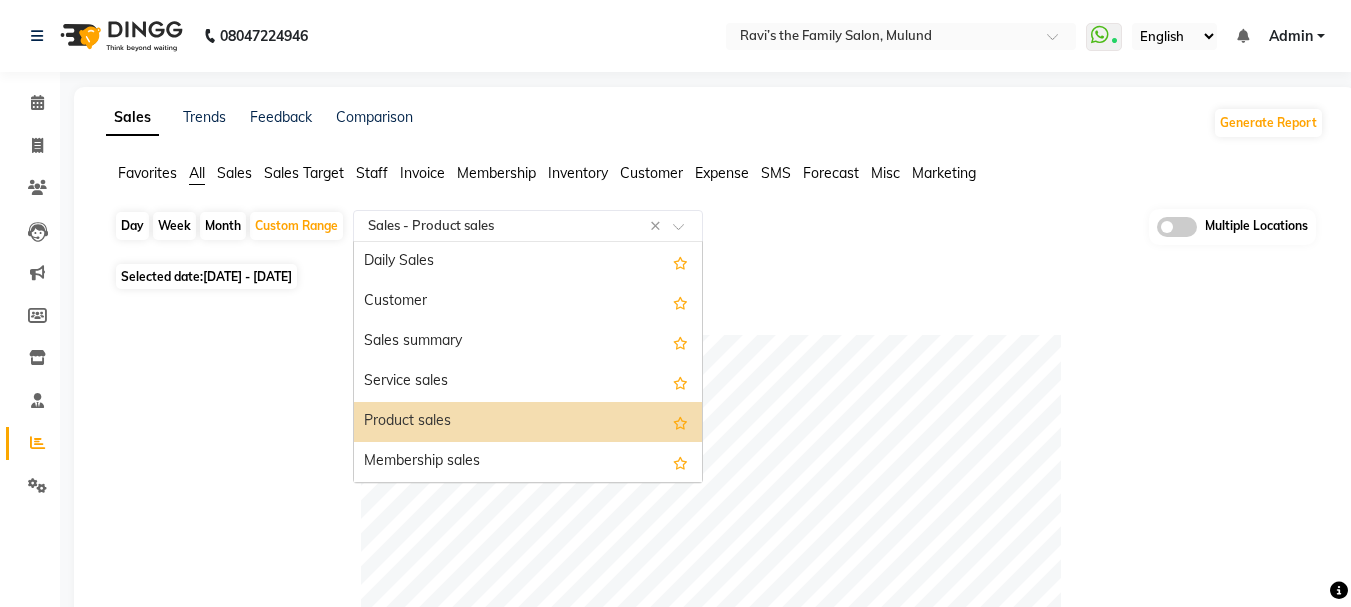 click 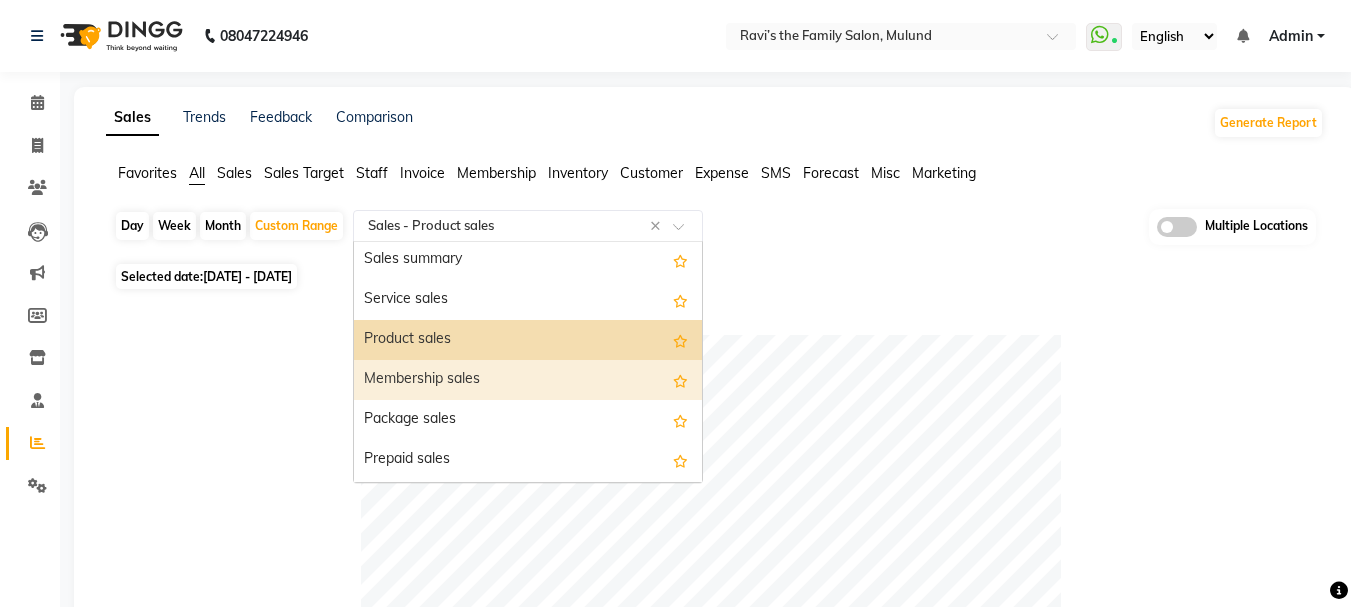 scroll, scrollTop: 120, scrollLeft: 0, axis: vertical 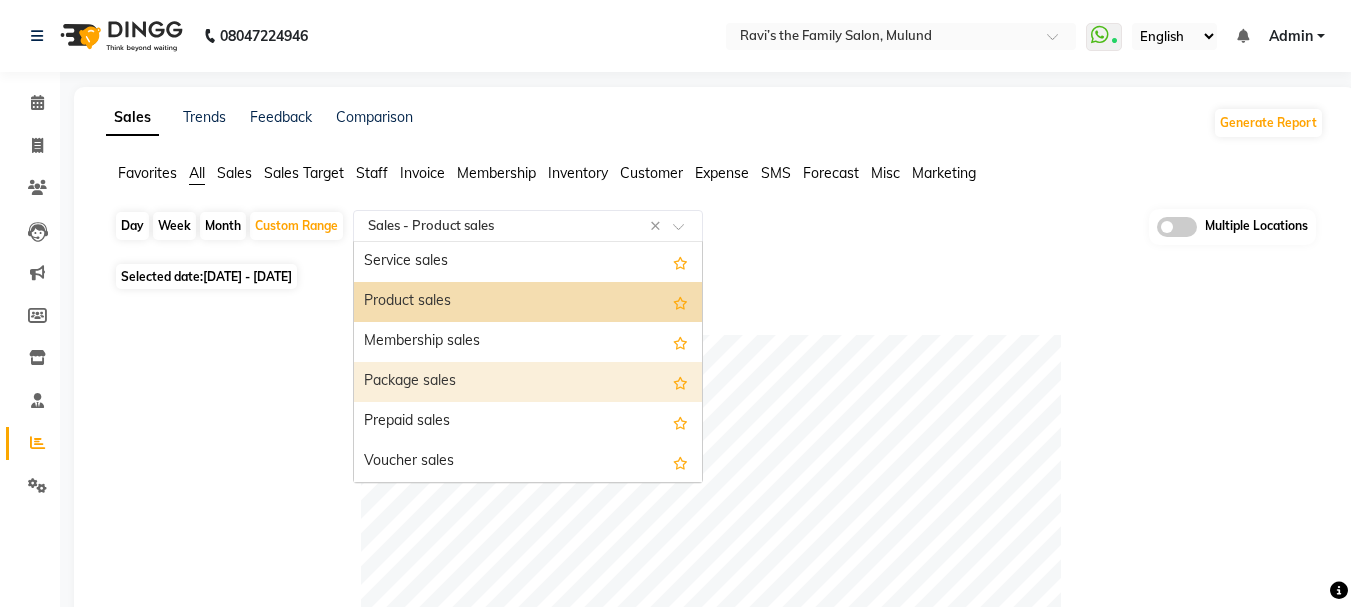 click on "Package sales" at bounding box center [528, 382] 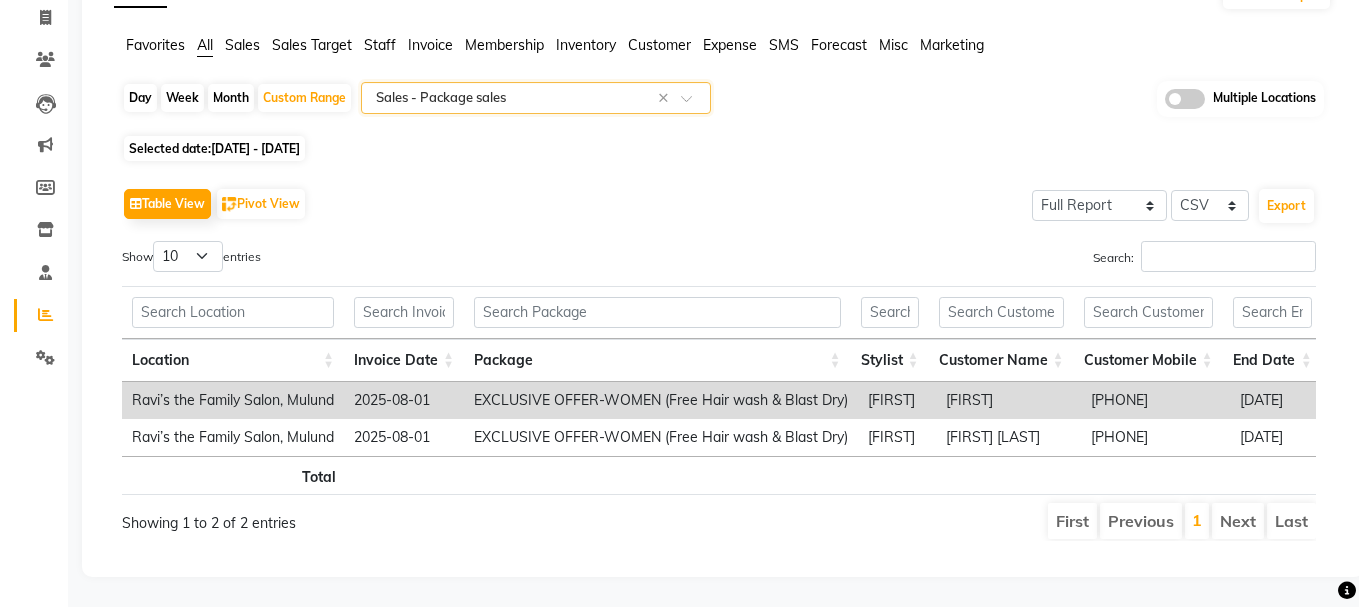 scroll, scrollTop: 0, scrollLeft: 0, axis: both 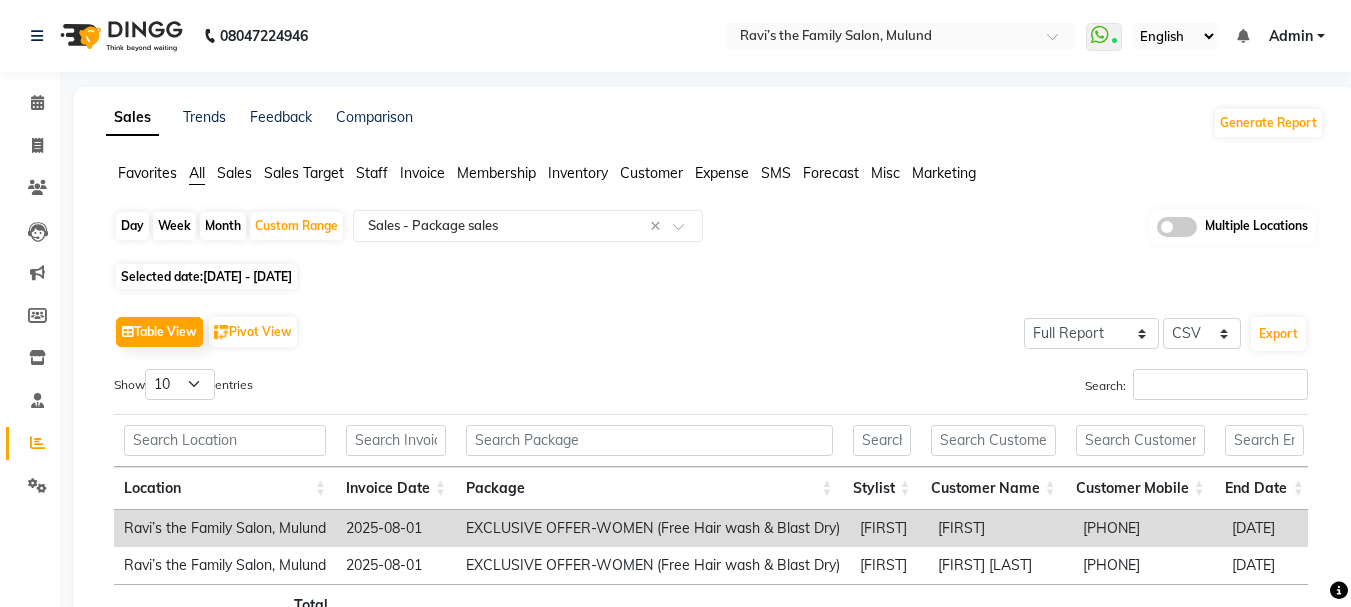 click on "Admin" at bounding box center (1291, 36) 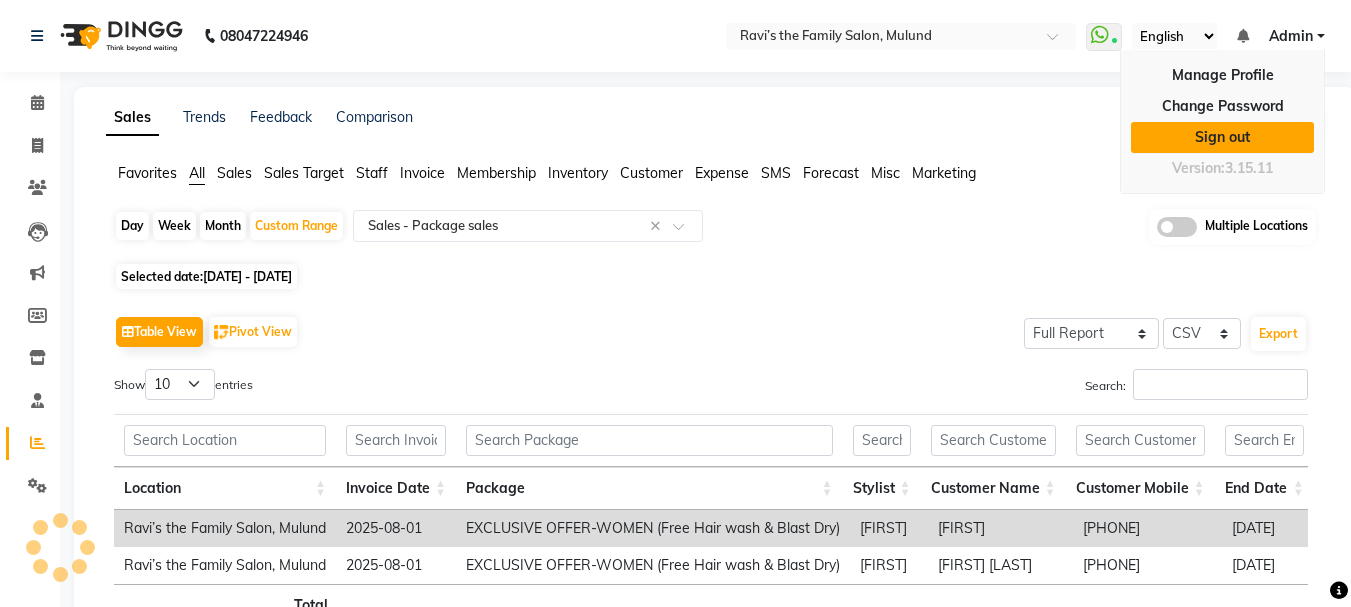 click on "Sign out" at bounding box center (1222, 137) 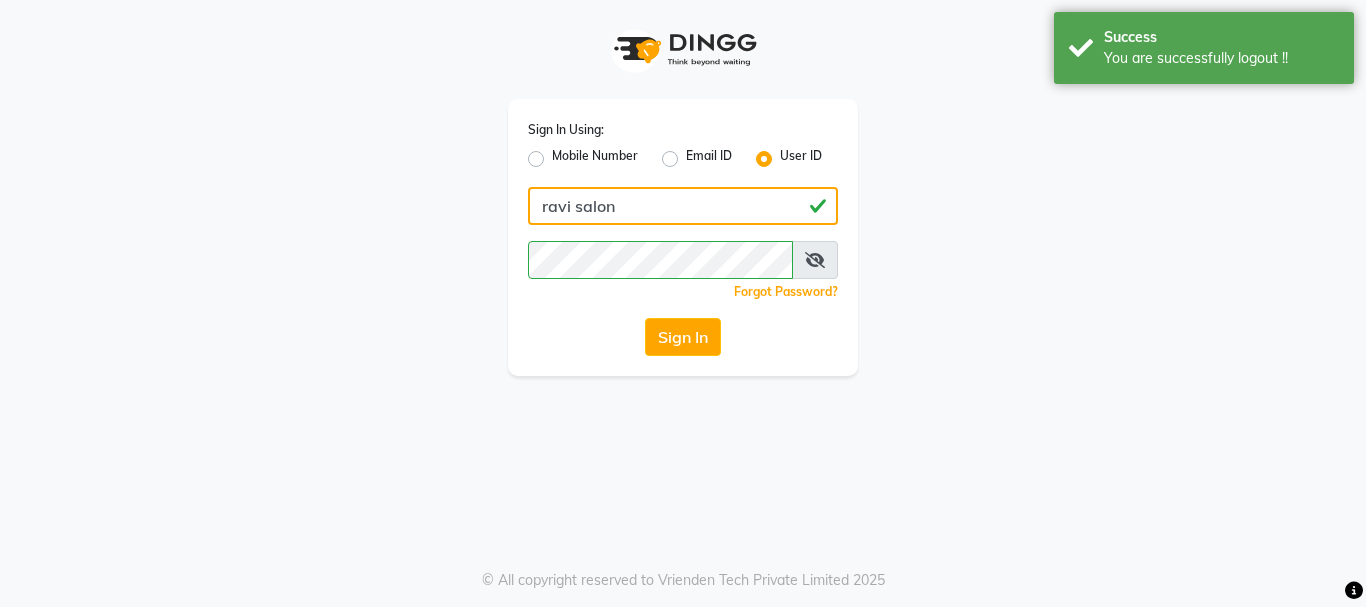 click on "ravi salon" 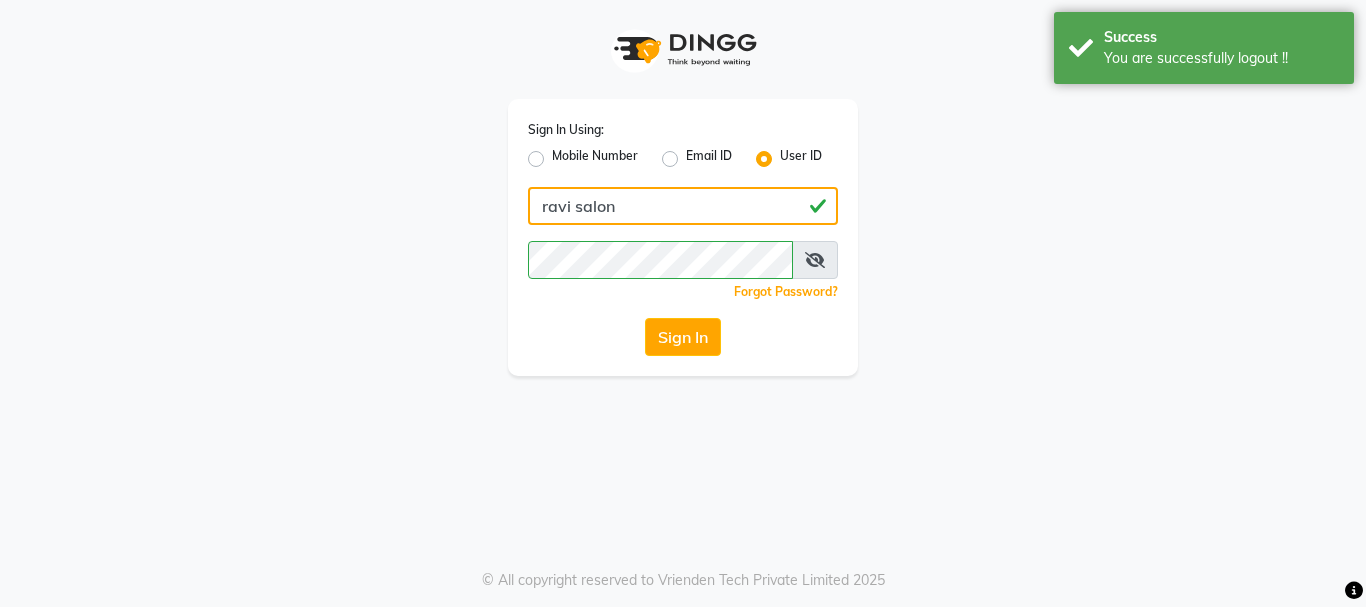type on "7400099777" 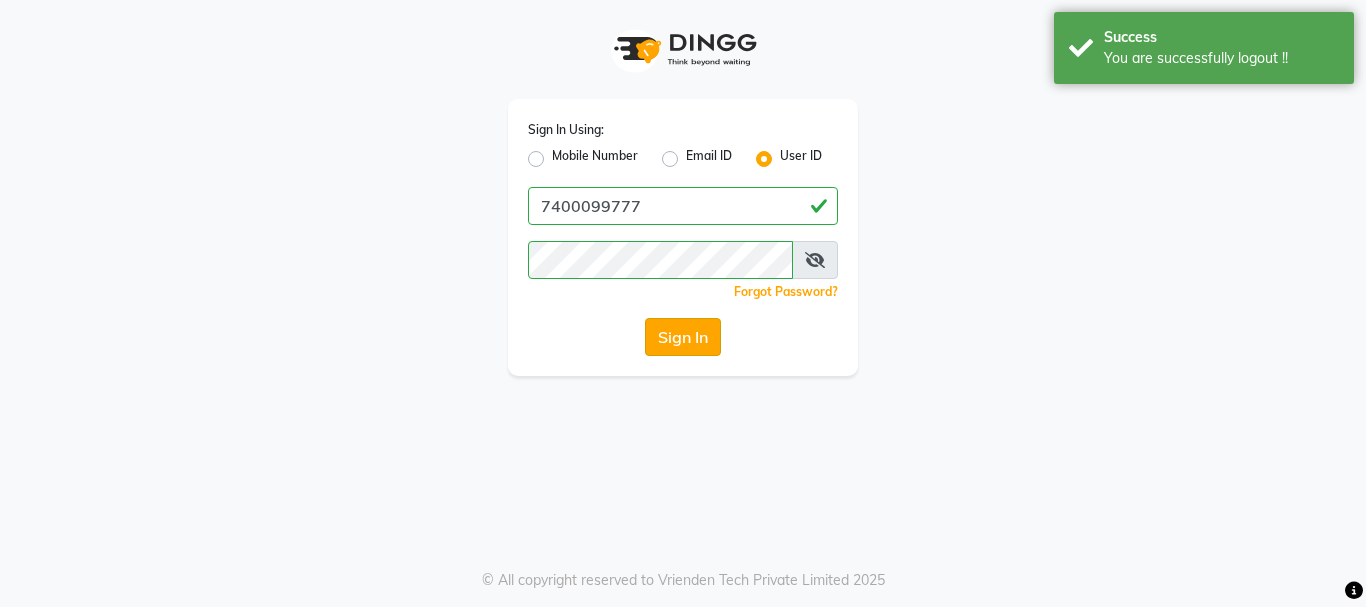 click on "Sign In" 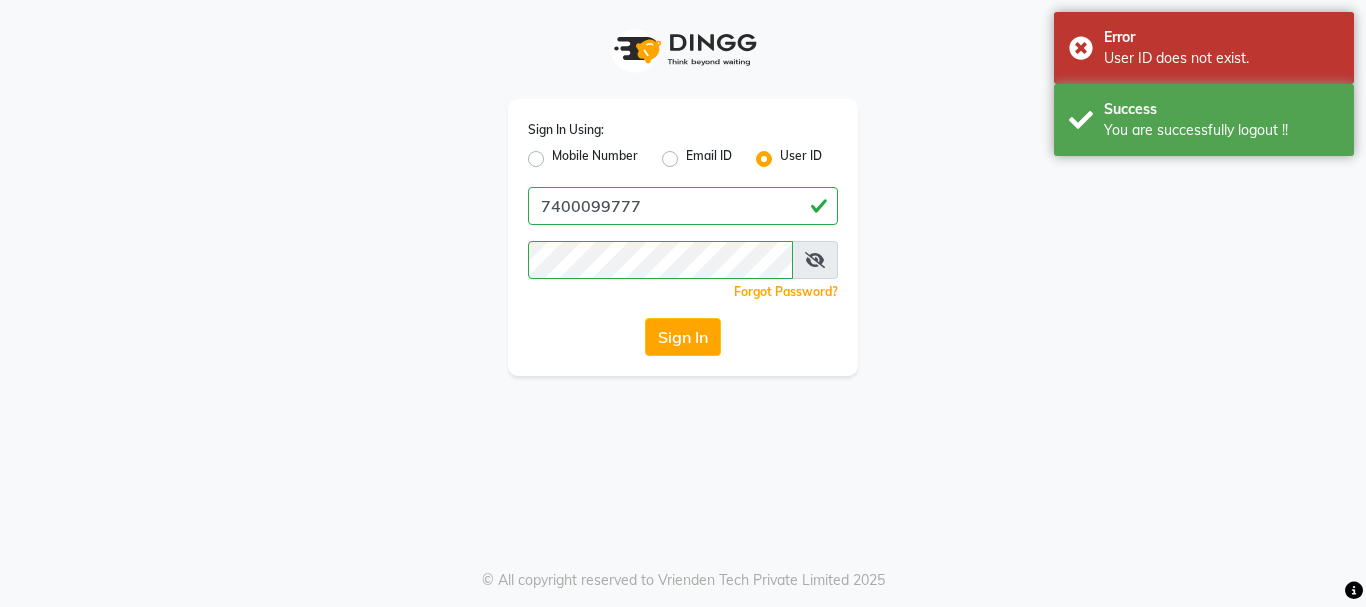 drag, startPoint x: 676, startPoint y: 334, endPoint x: 644, endPoint y: 282, distance: 61.05735 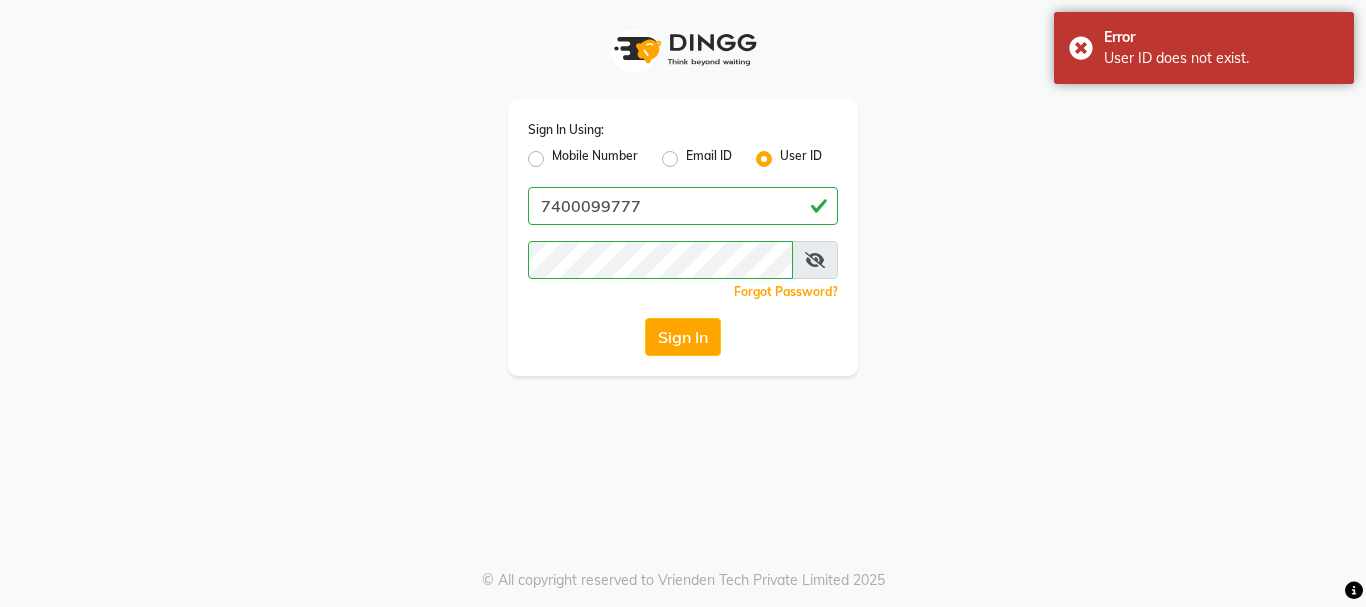 click on "Mobile Number" 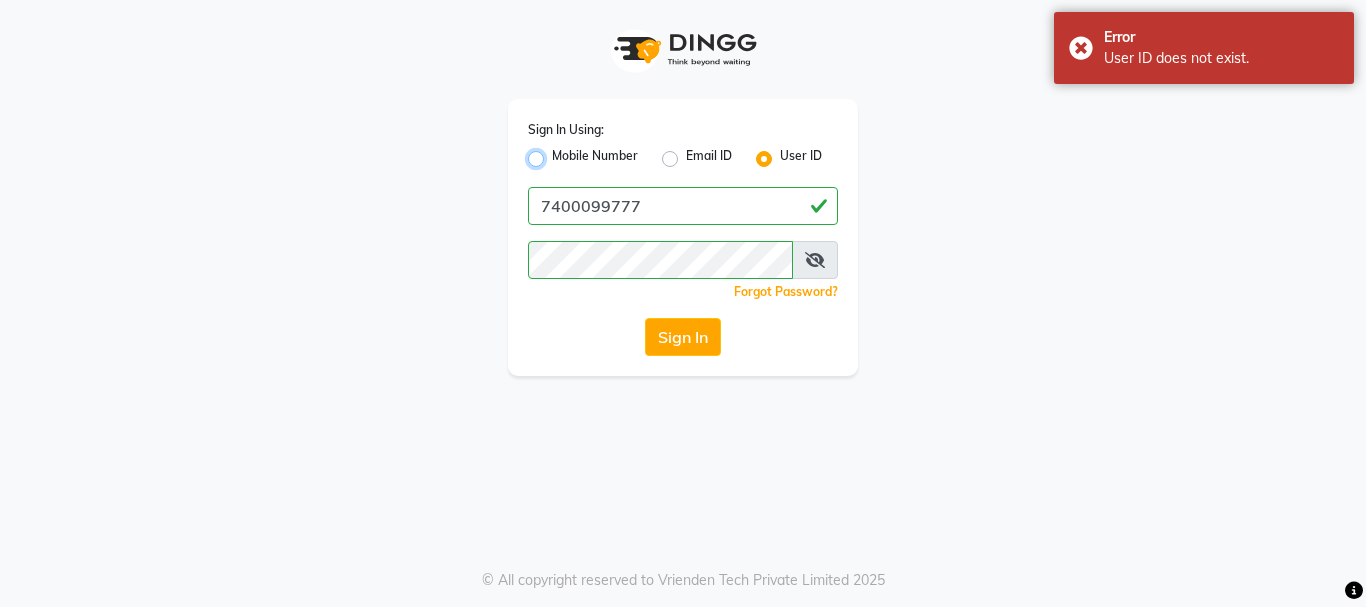 click on "Mobile Number" at bounding box center (558, 153) 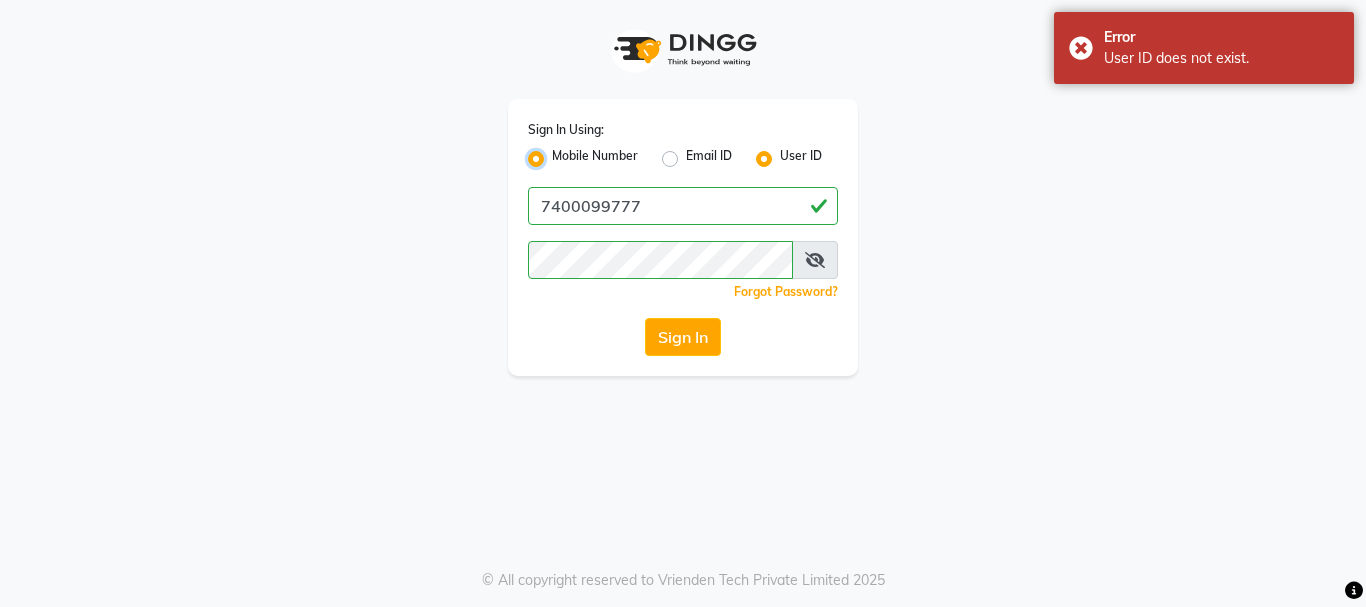 radio on "false" 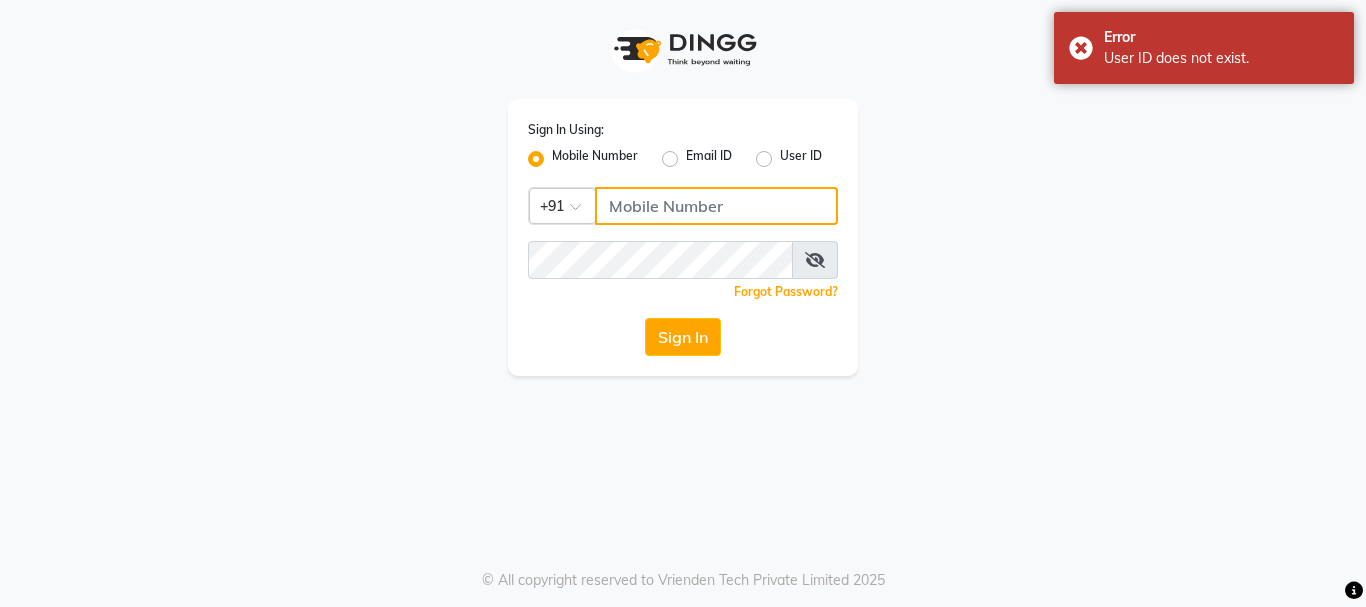 click 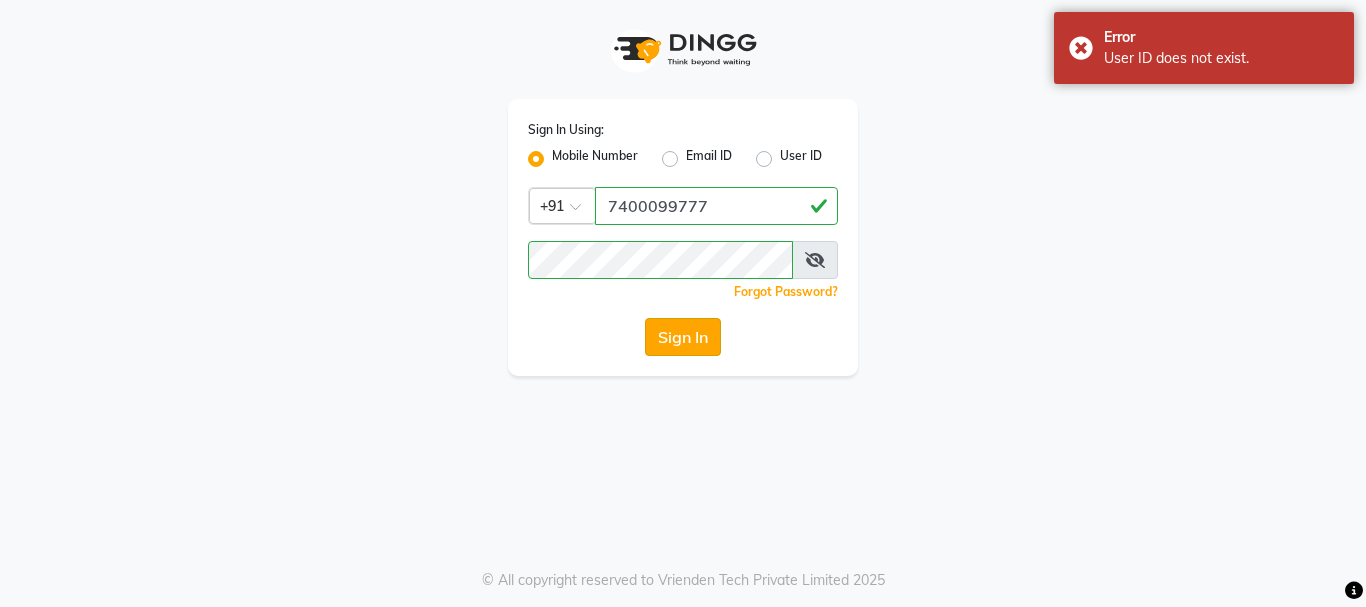 click on "Sign In" 